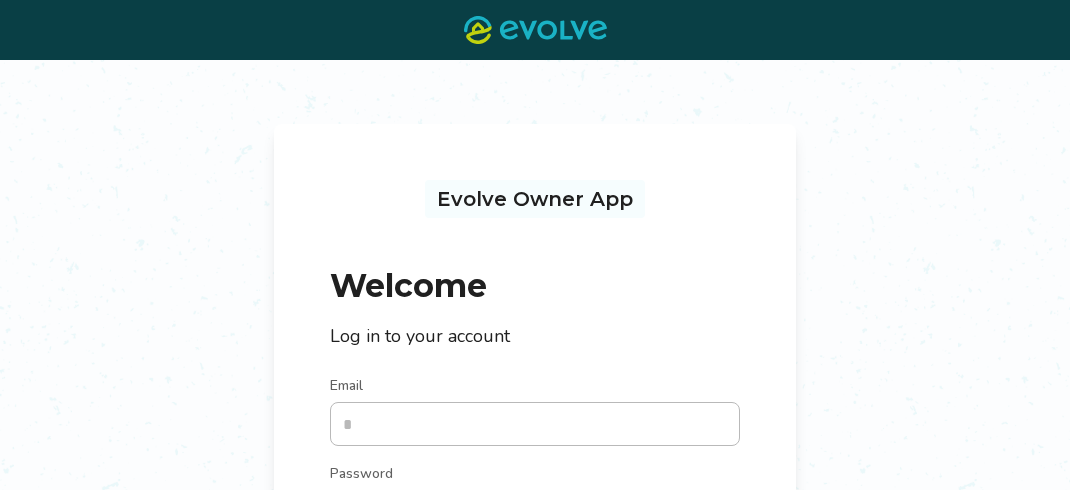 scroll, scrollTop: 0, scrollLeft: 0, axis: both 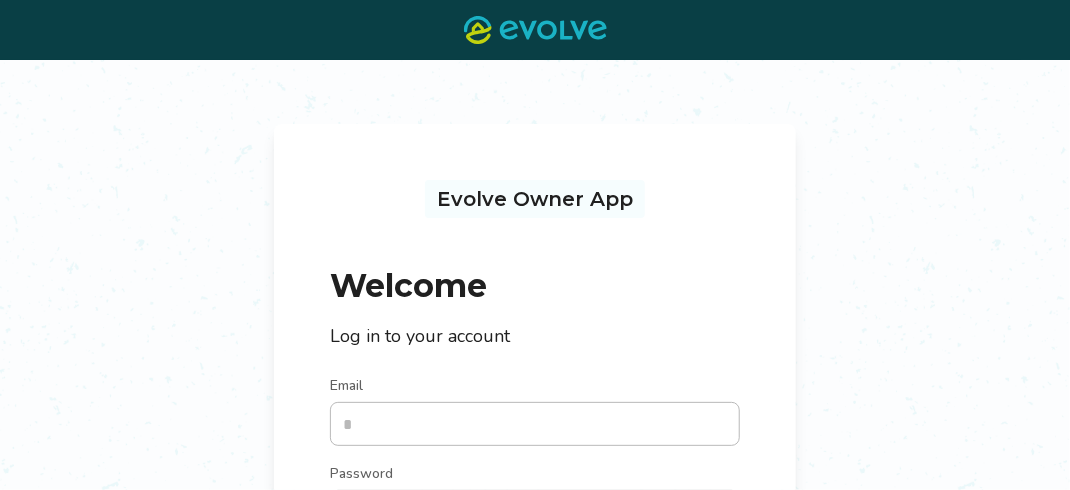 type on "**********" 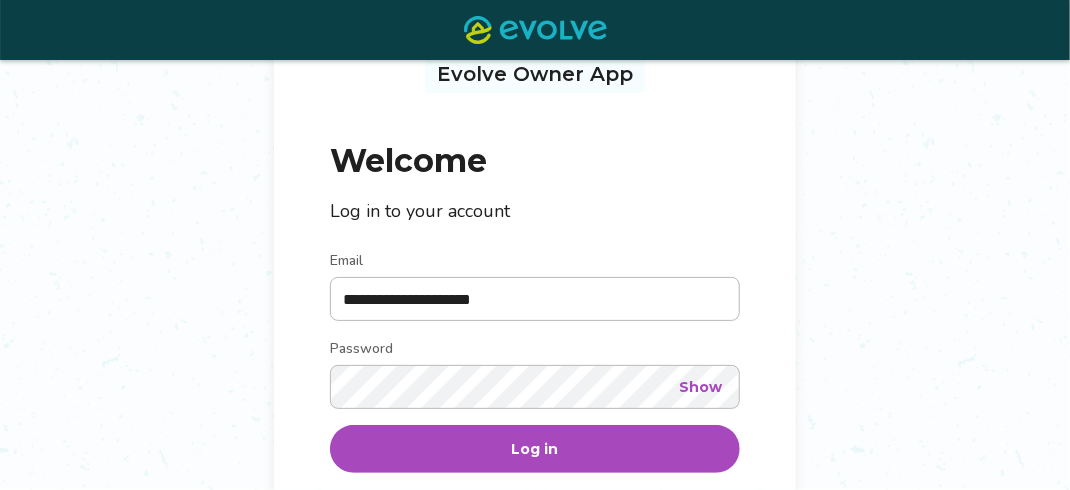 scroll, scrollTop: 179, scrollLeft: 0, axis: vertical 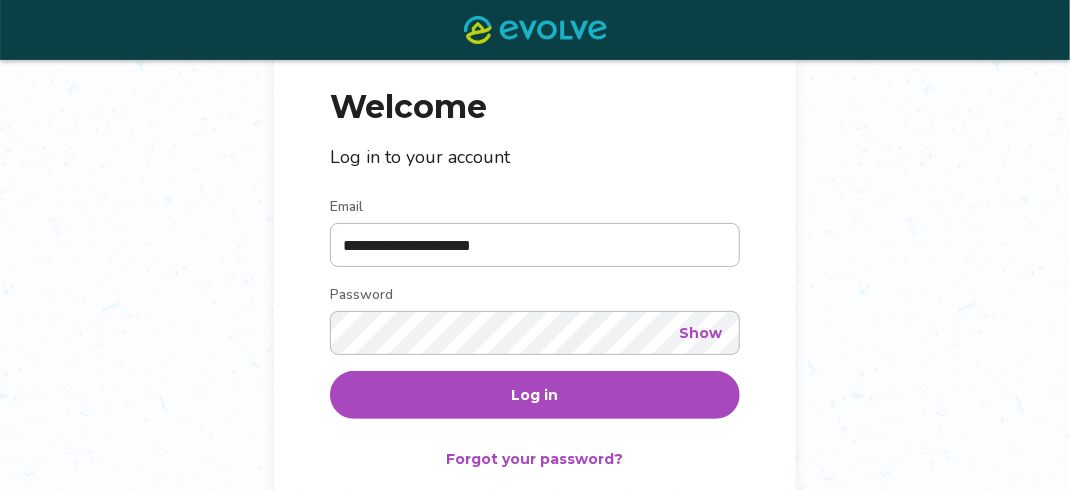 click on "Log in" at bounding box center (535, 395) 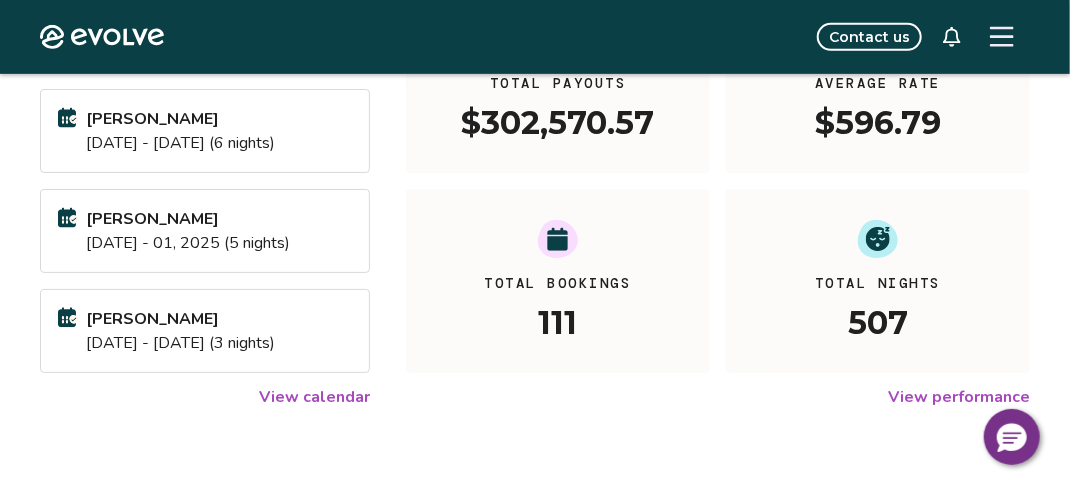 scroll, scrollTop: 318, scrollLeft: 0, axis: vertical 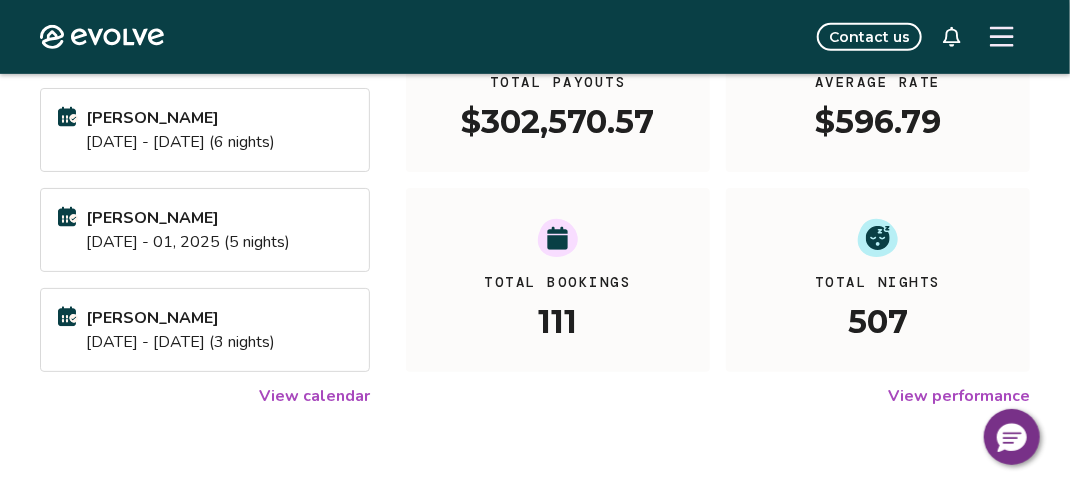 click on "Total Bookings 111" at bounding box center [558, 280] 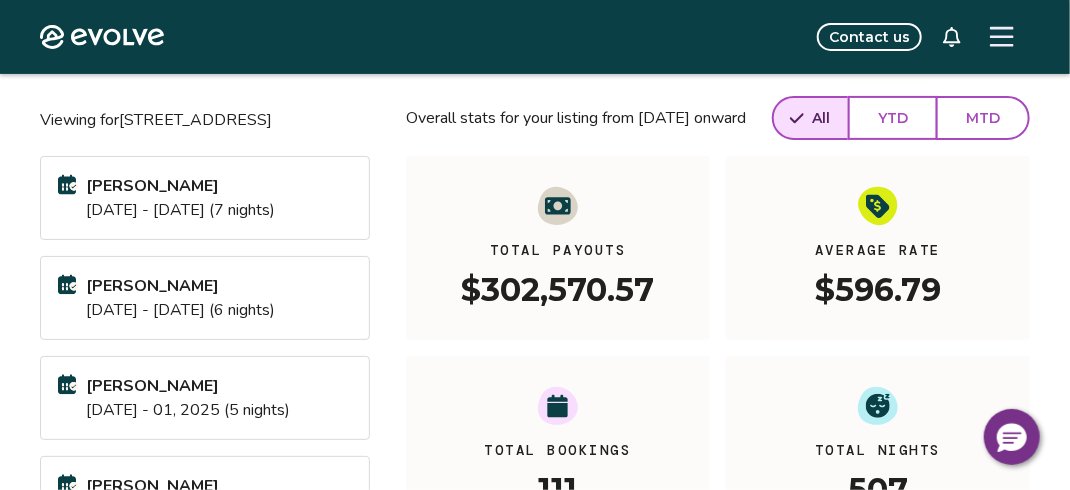scroll, scrollTop: 0, scrollLeft: 0, axis: both 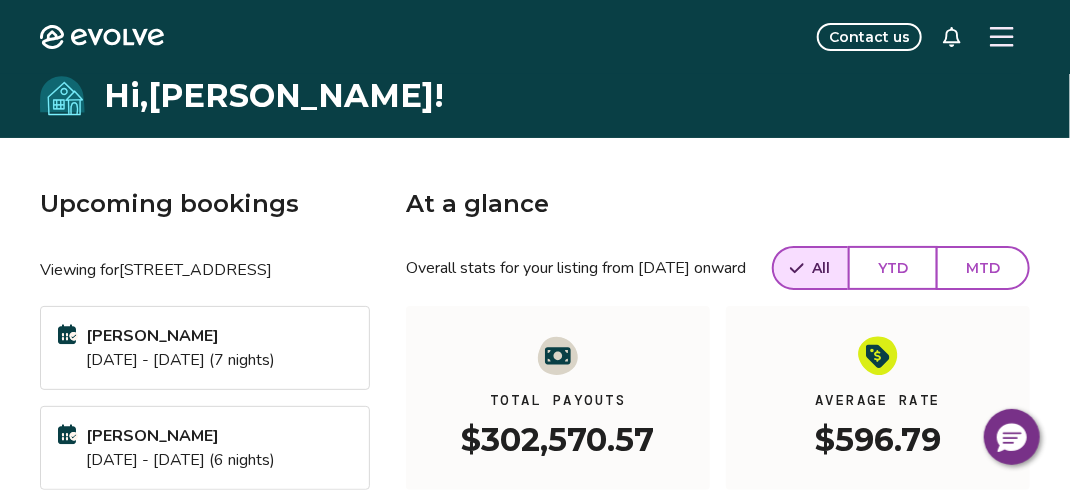 click on "Jul 12 - 19, 2025 (7 nights)" at bounding box center (180, 360) 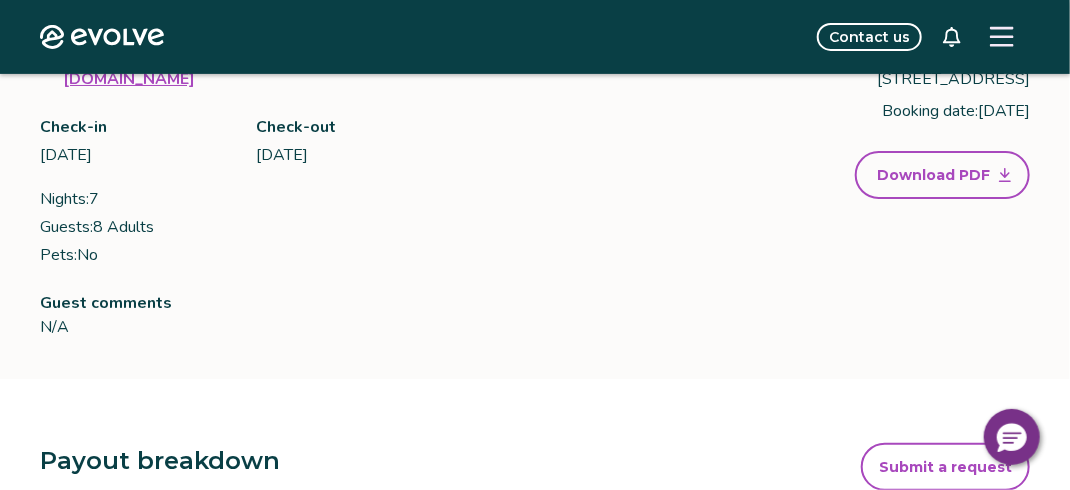 scroll, scrollTop: 0, scrollLeft: 0, axis: both 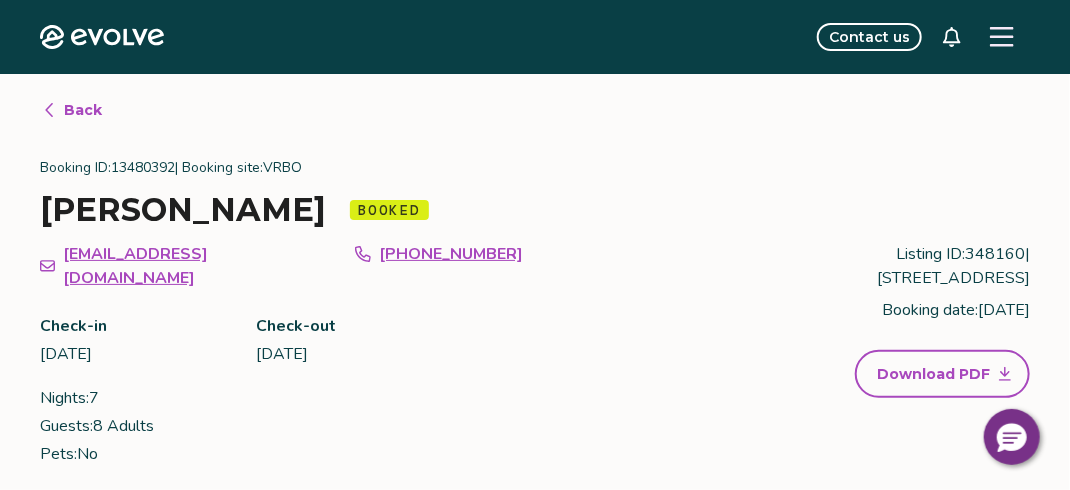click on "Back" at bounding box center [83, 110] 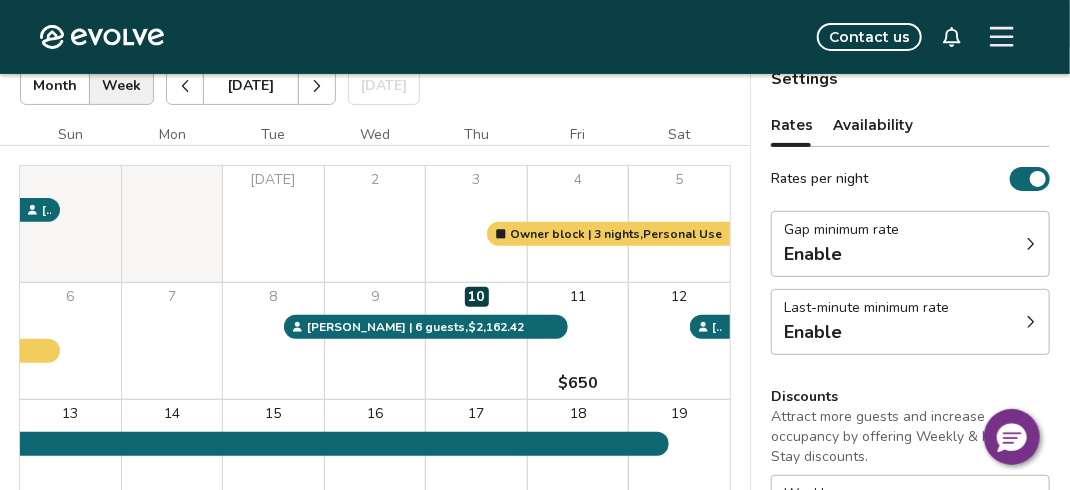 scroll, scrollTop: 136, scrollLeft: 0, axis: vertical 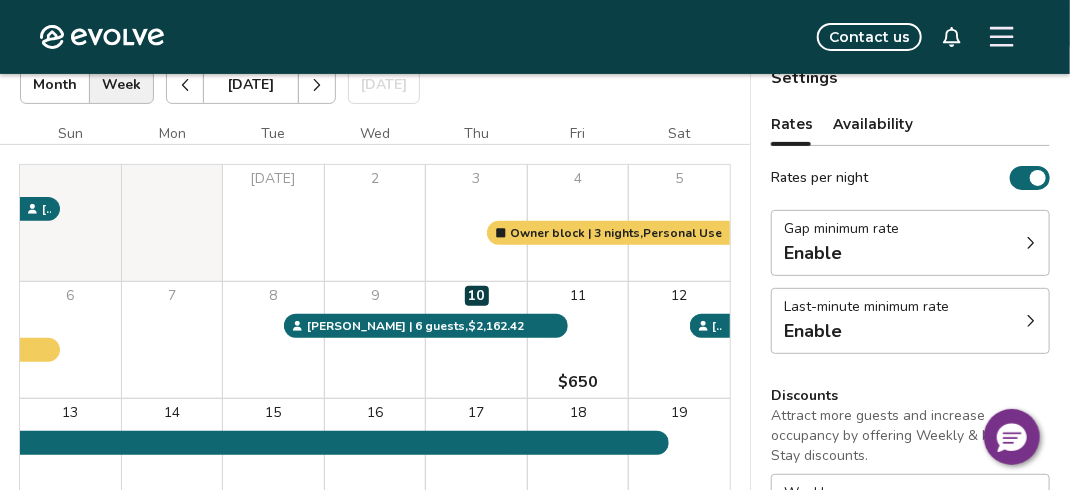 click on "8" at bounding box center (273, 340) 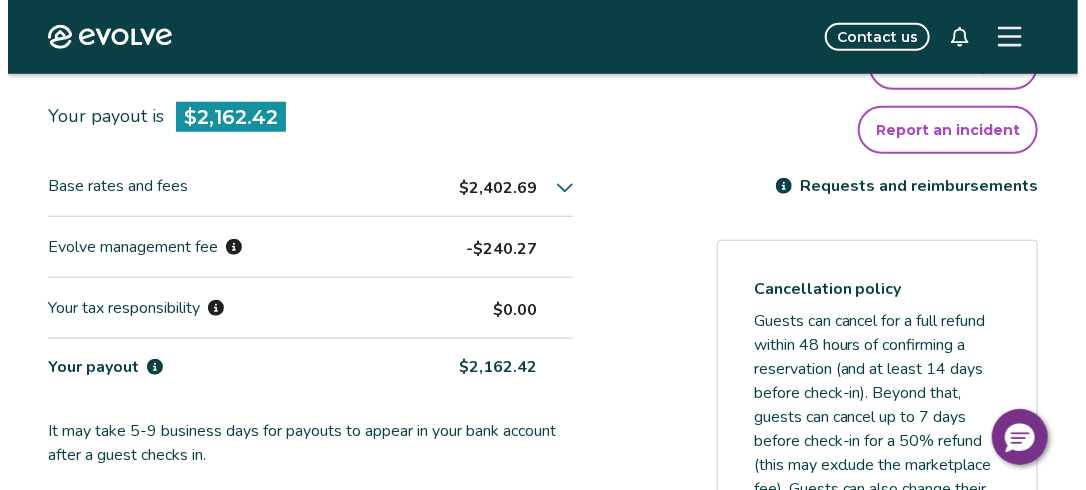 scroll, scrollTop: 579, scrollLeft: 0, axis: vertical 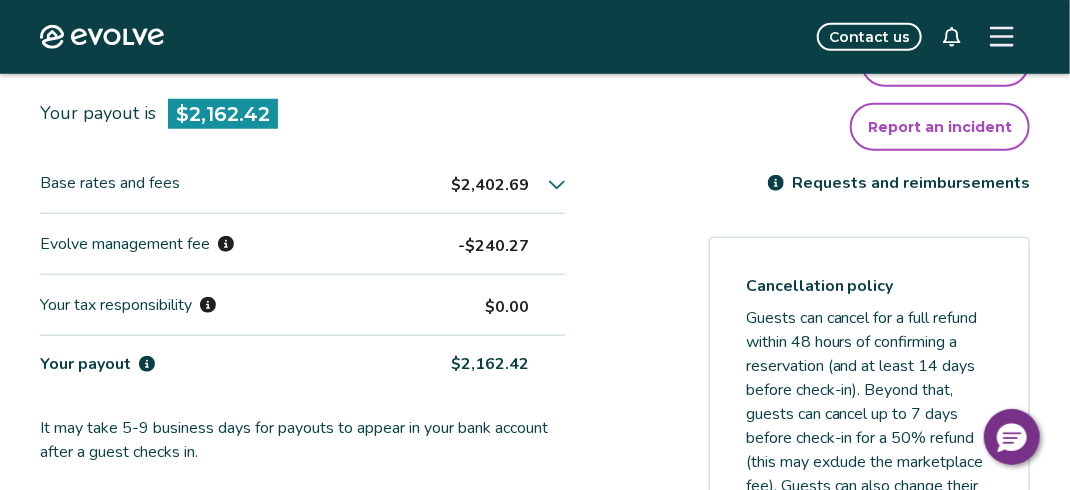 click 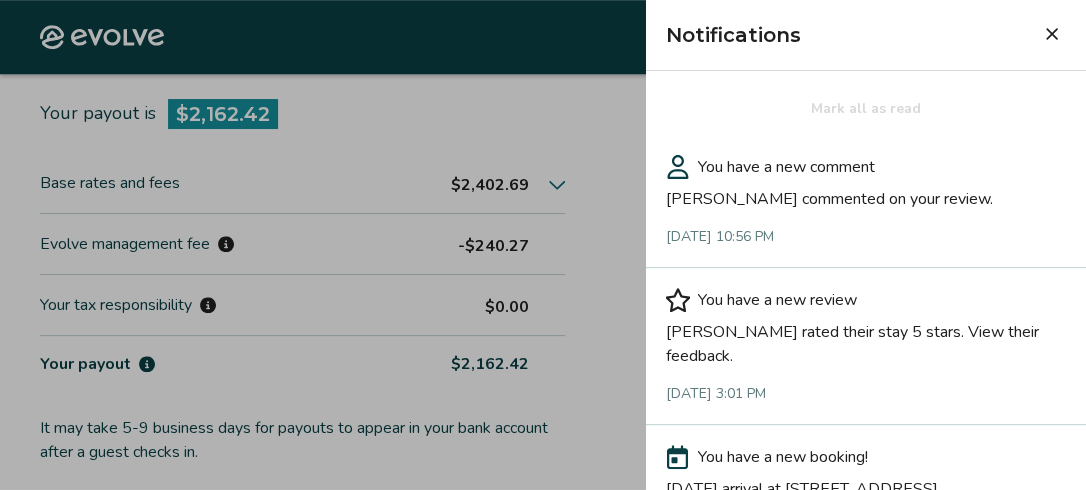 click at bounding box center (543, 245) 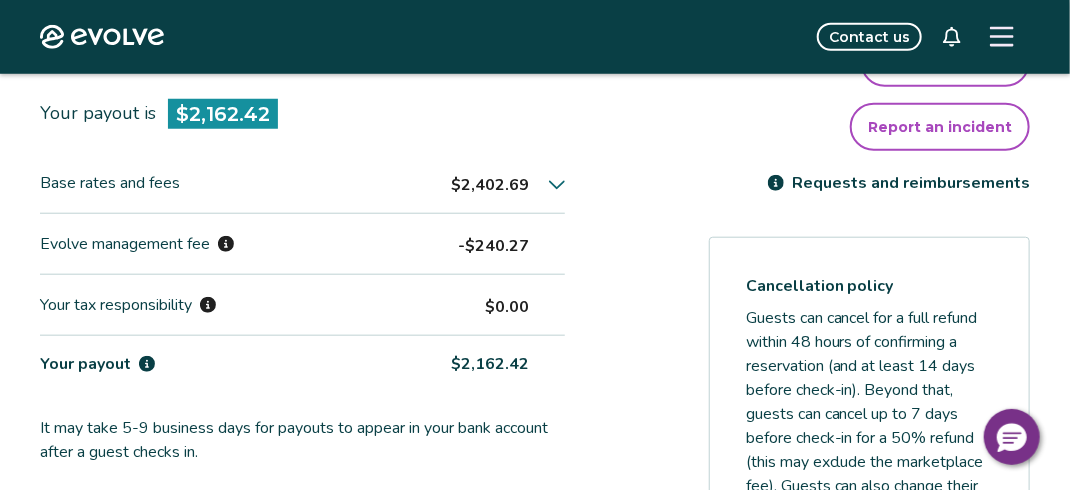 click at bounding box center (1002, 37) 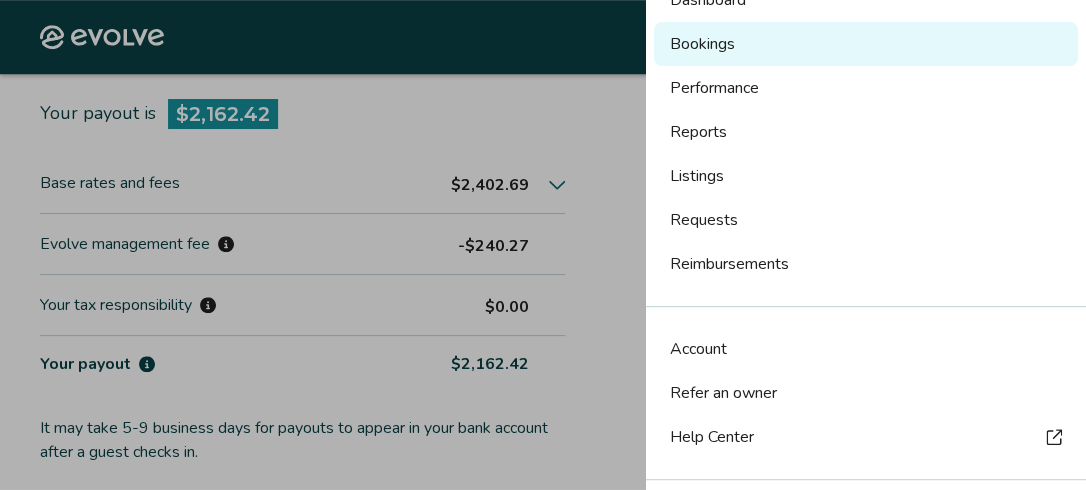 scroll, scrollTop: 190, scrollLeft: 0, axis: vertical 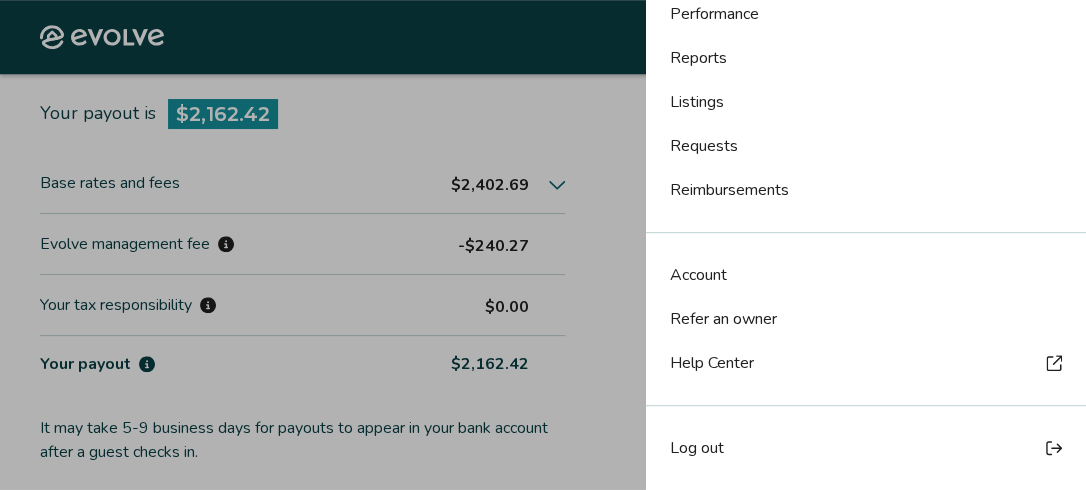 click on "Log out" at bounding box center (697, 448) 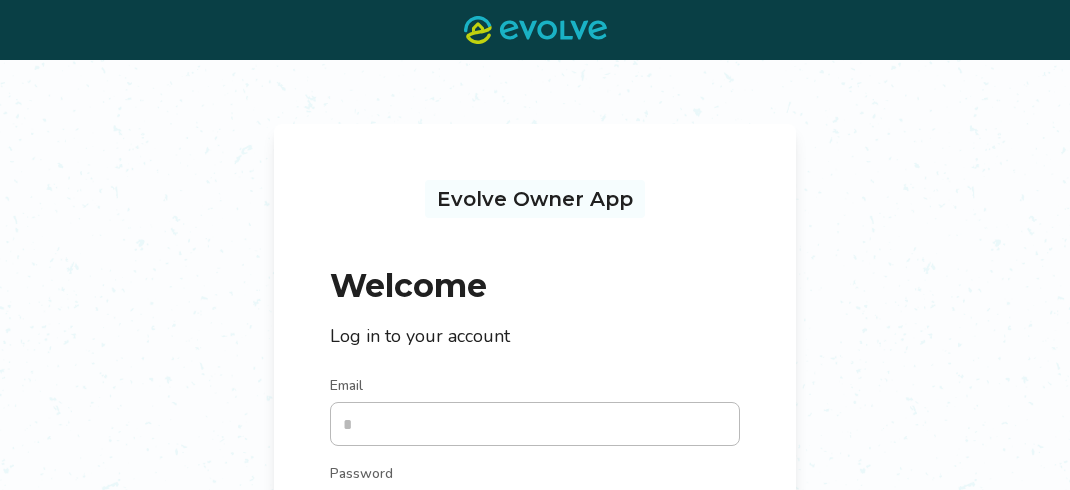 scroll, scrollTop: 0, scrollLeft: 0, axis: both 